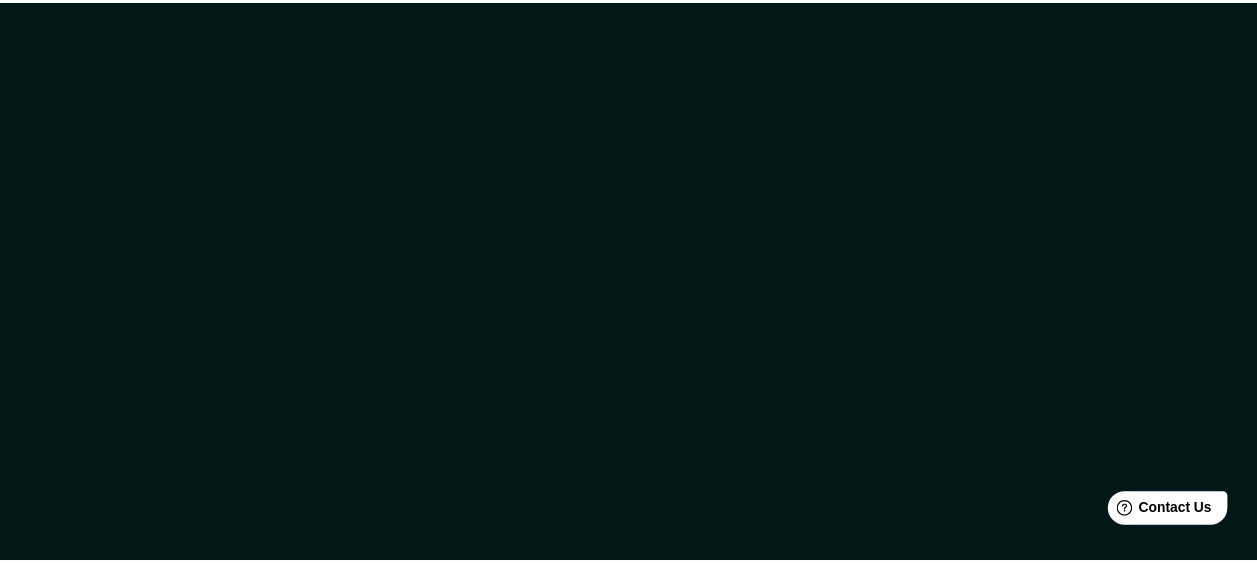 scroll, scrollTop: 0, scrollLeft: 0, axis: both 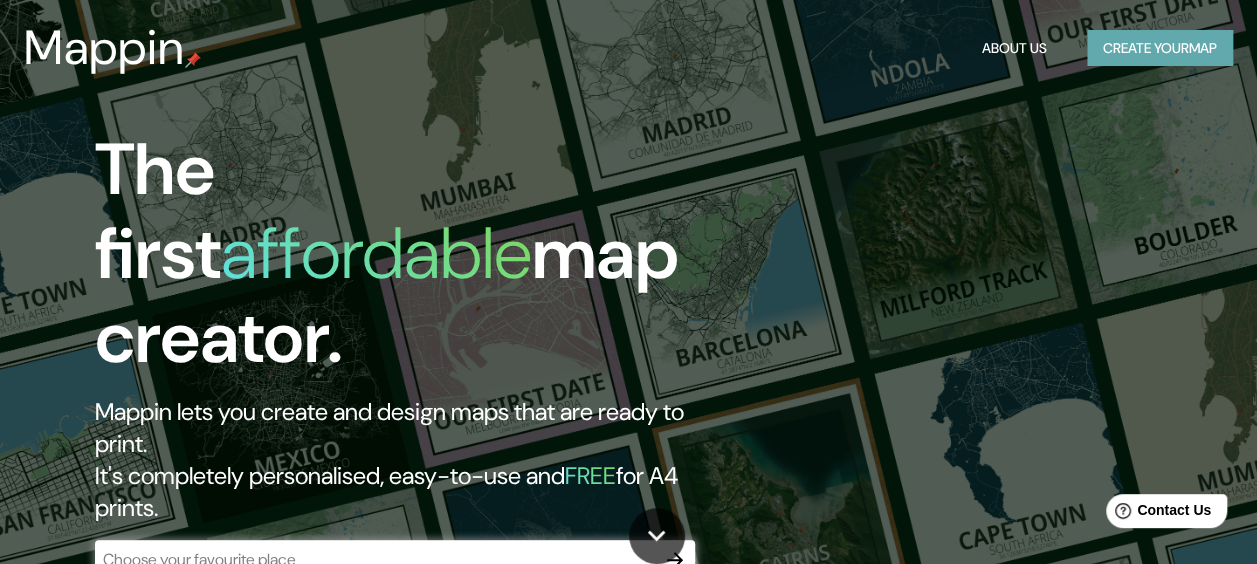 click on "Create your   map" at bounding box center [1160, 48] 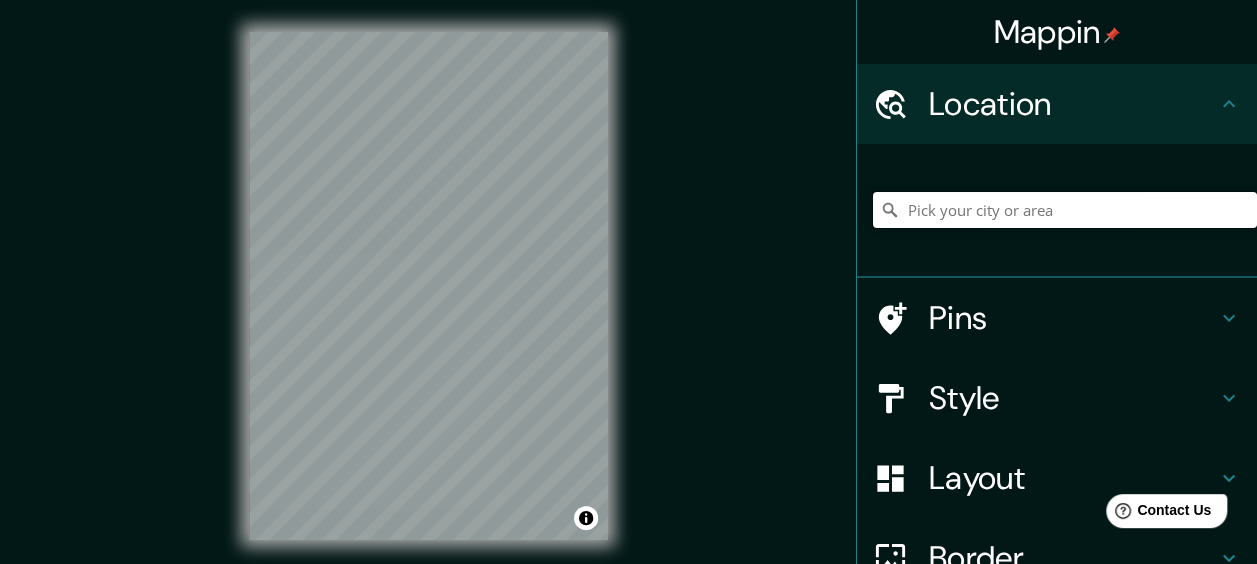 click at bounding box center [1065, 210] 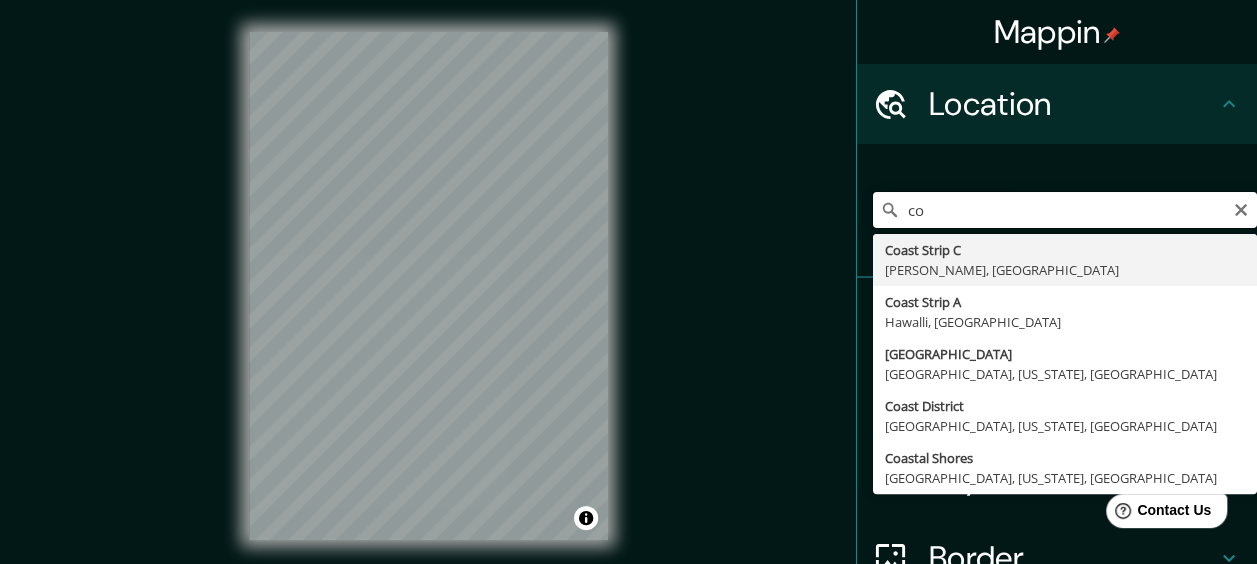 type on "c" 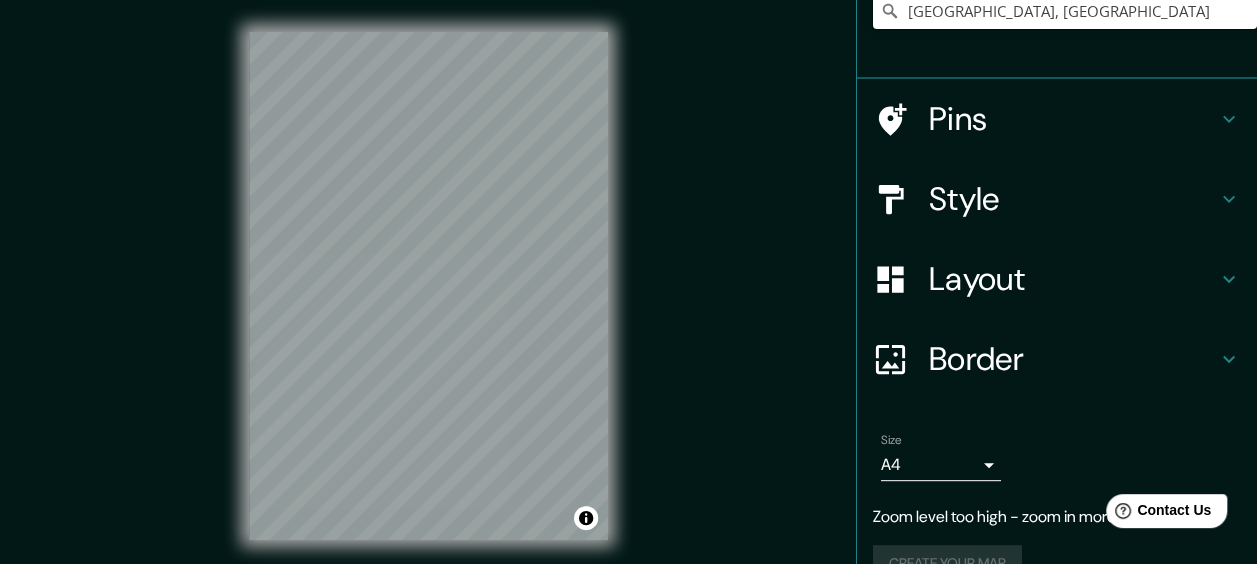 scroll, scrollTop: 240, scrollLeft: 0, axis: vertical 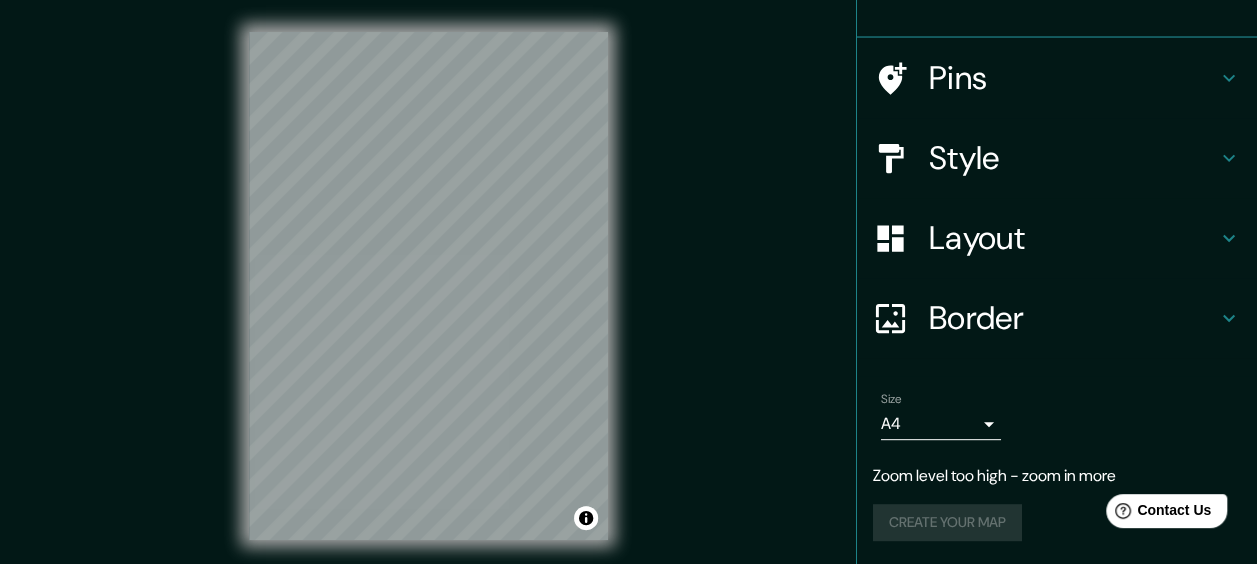 click on "Layout" at bounding box center (1073, 238) 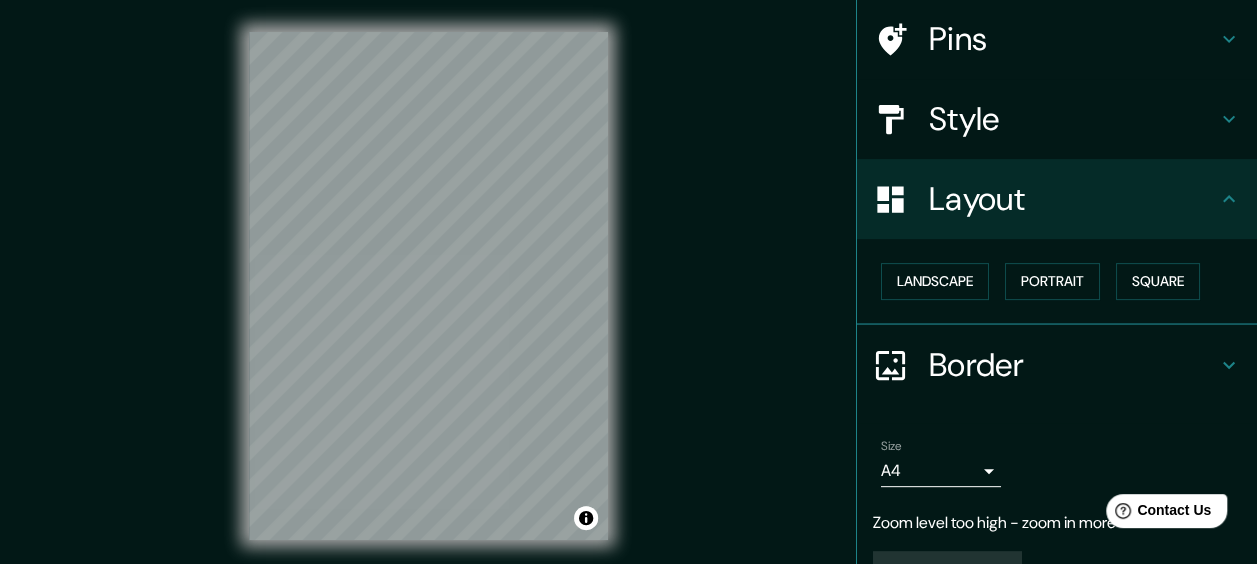 scroll, scrollTop: 147, scrollLeft: 0, axis: vertical 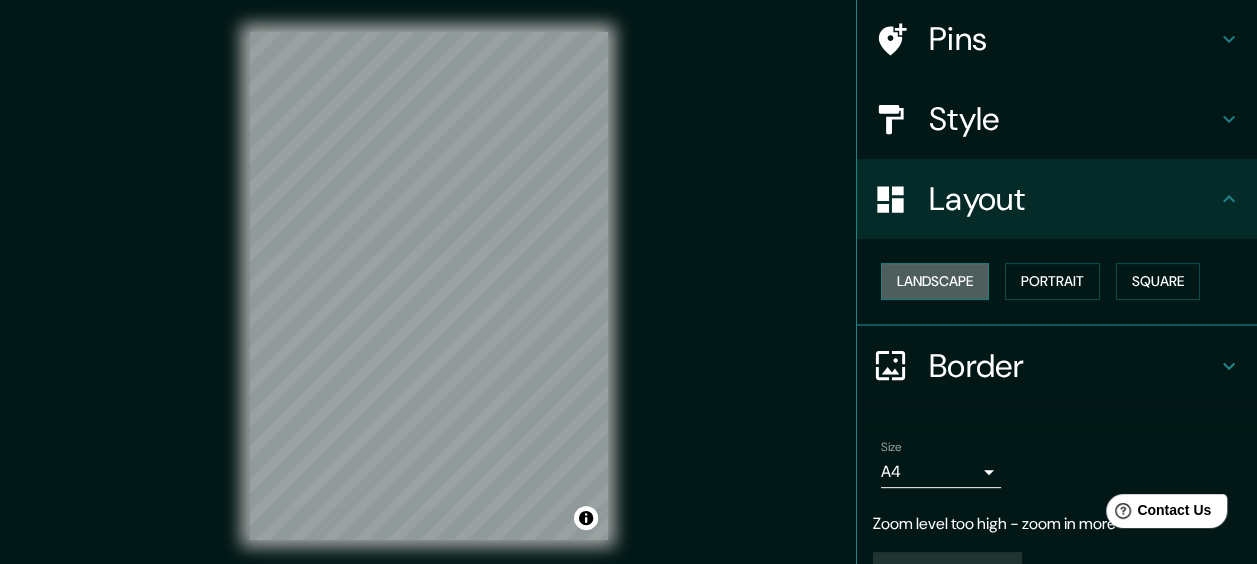 click on "Landscape" at bounding box center [935, 281] 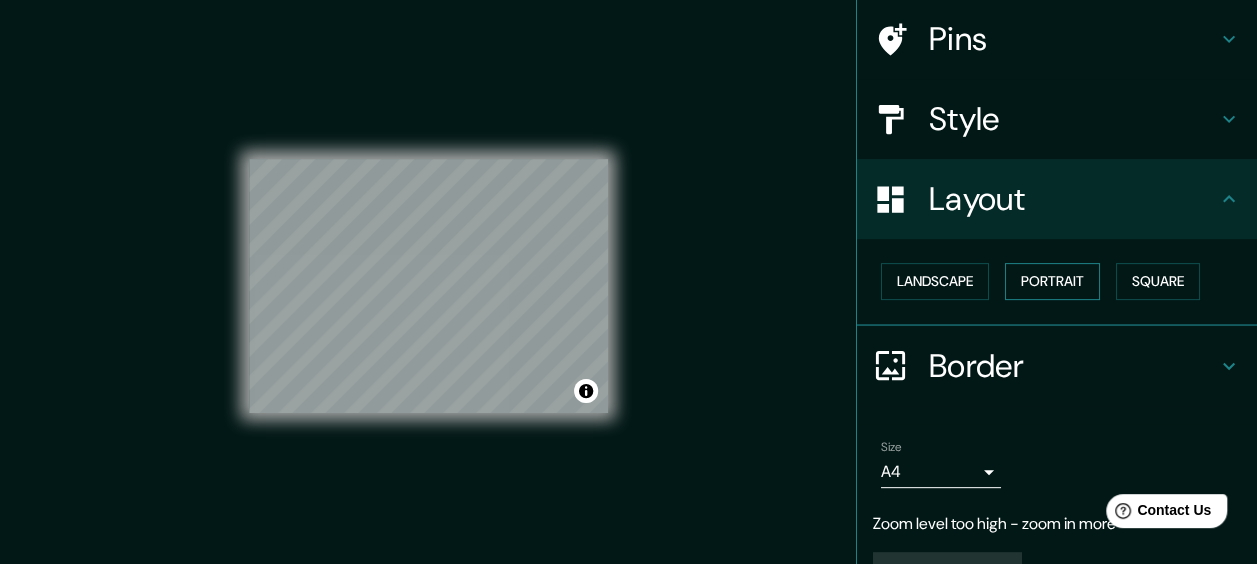 click on "Portrait" at bounding box center (1052, 281) 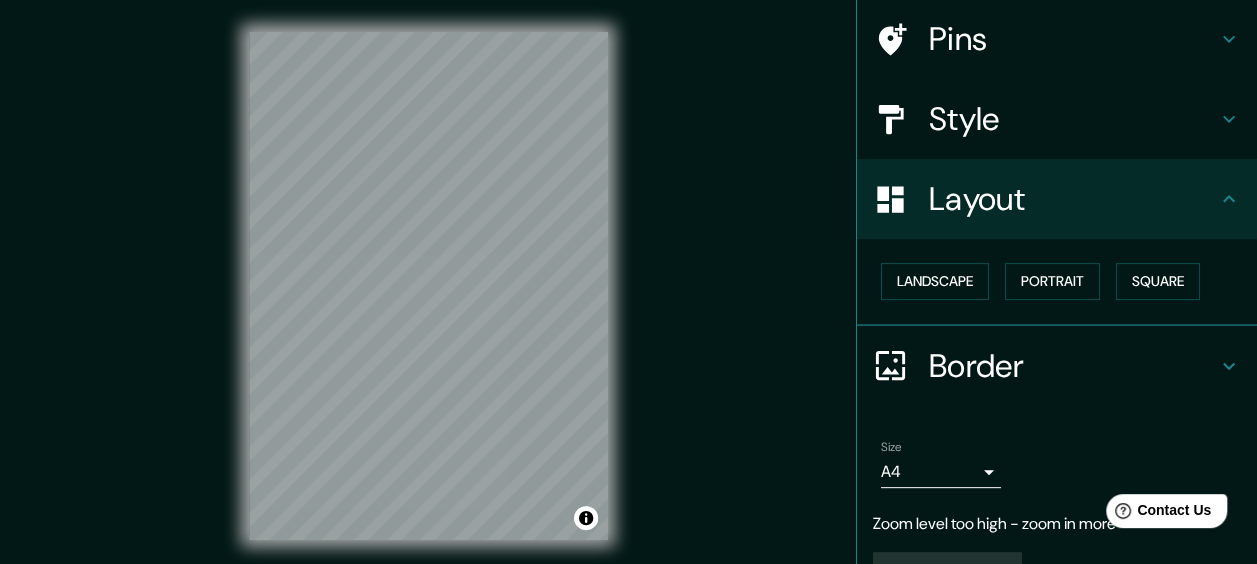 click at bounding box center [901, 119] 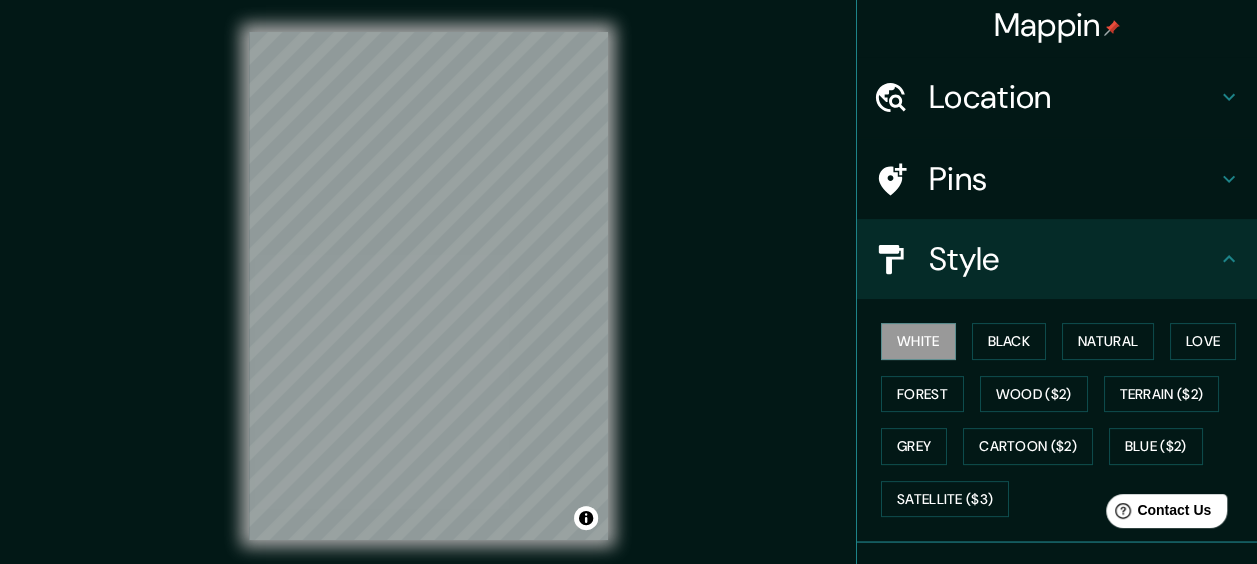 scroll, scrollTop: 0, scrollLeft: 0, axis: both 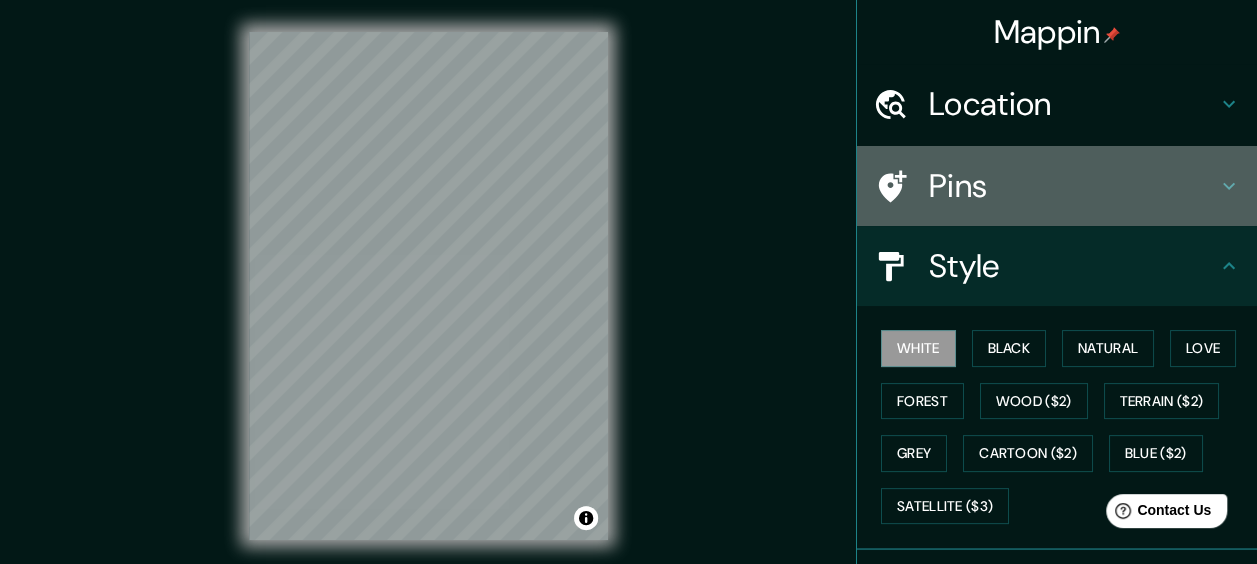 click on "Pins" at bounding box center [1073, 186] 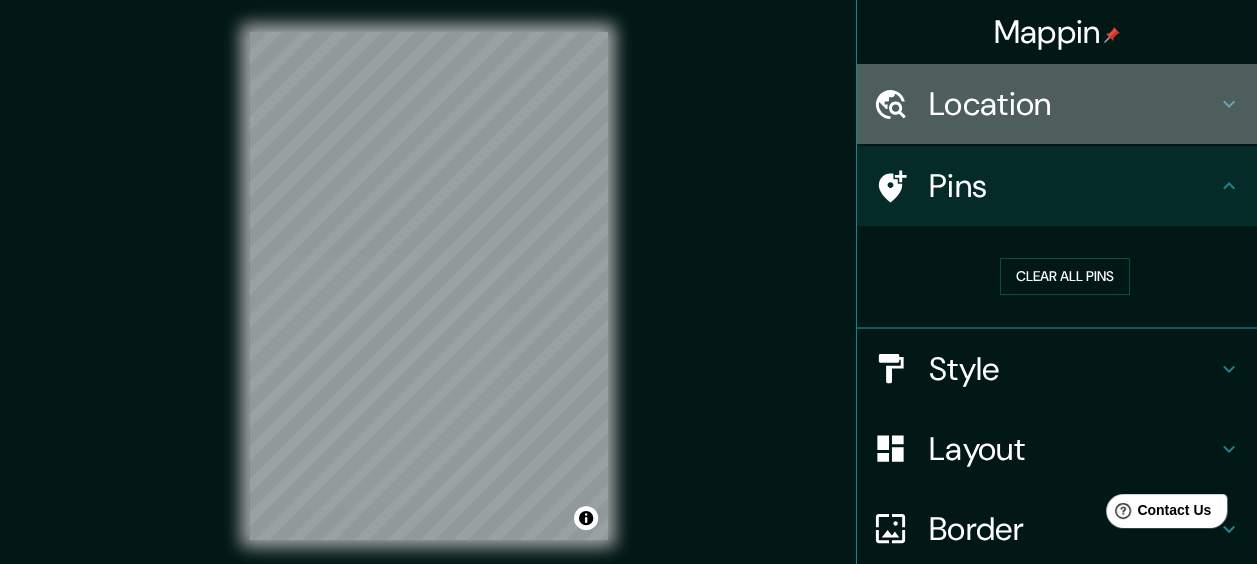 click on "Location" at bounding box center (1073, 104) 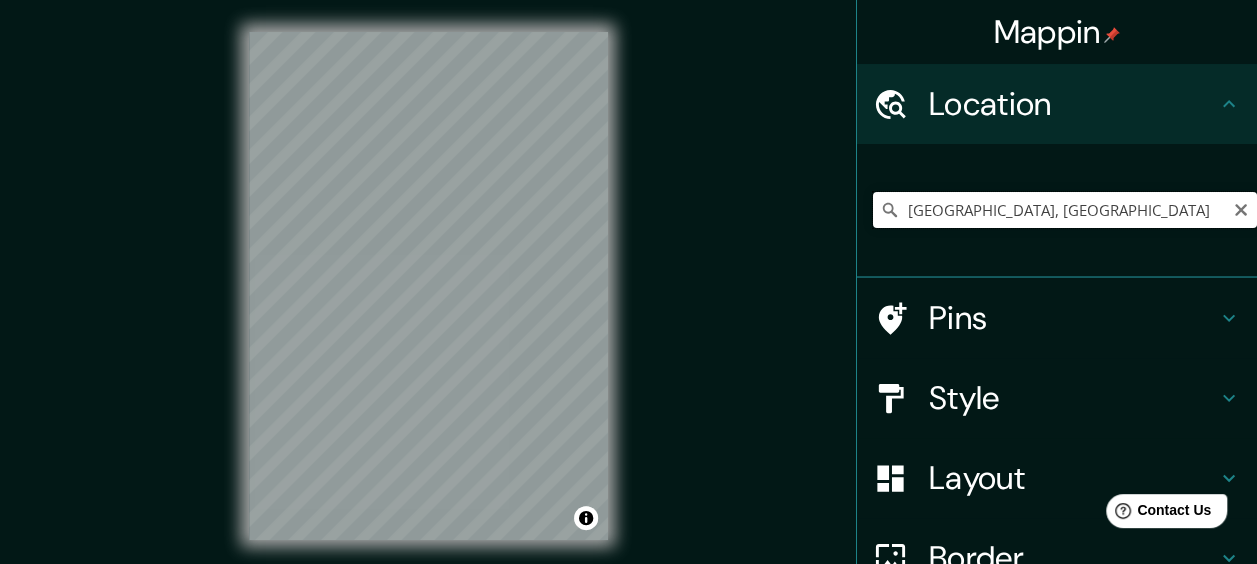 click on "South Australia, Australia" at bounding box center (1065, 210) 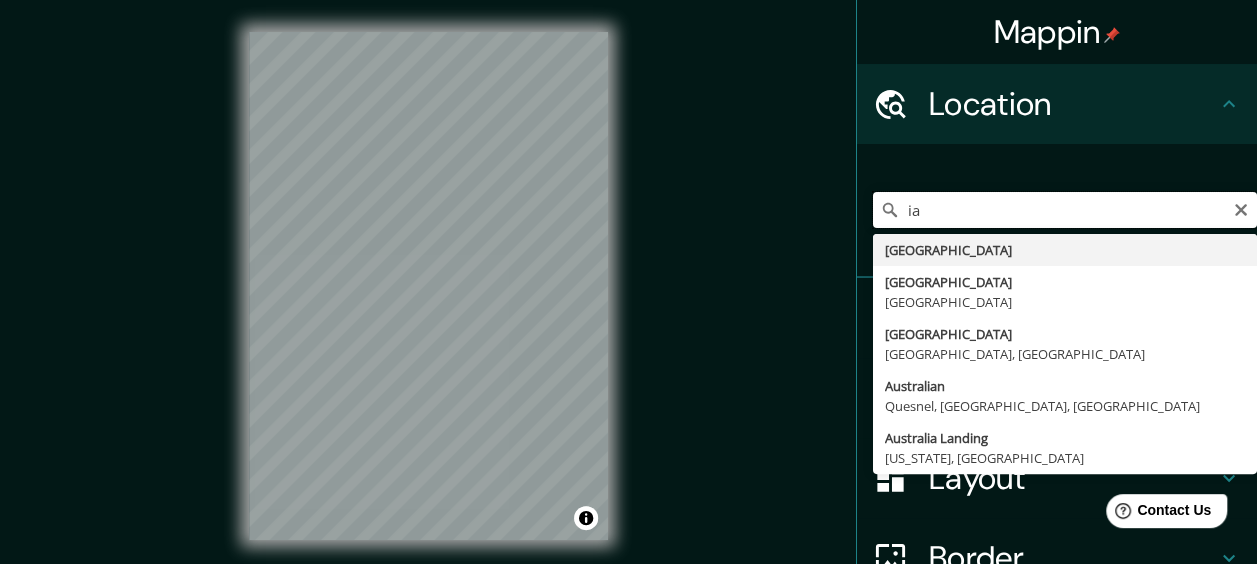 type on "a" 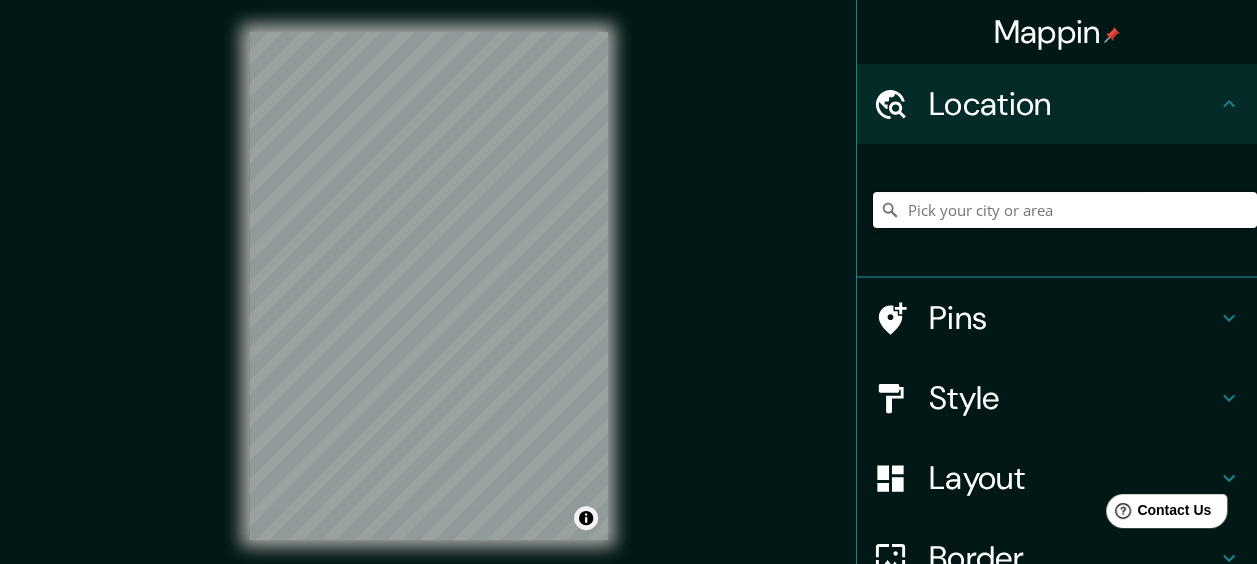type 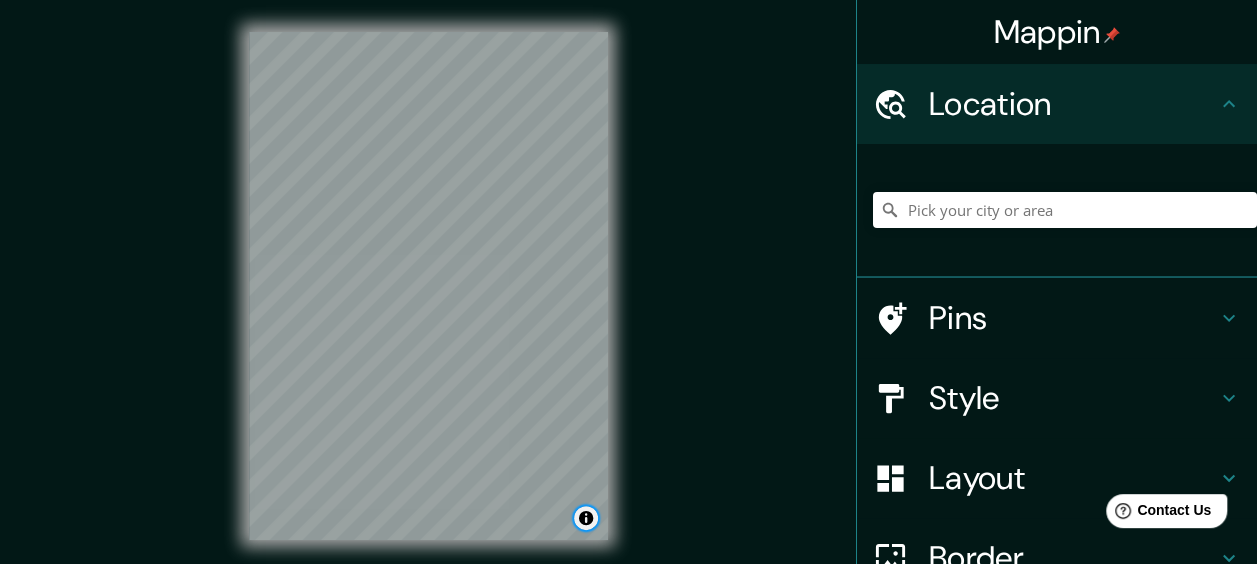 click at bounding box center (586, 518) 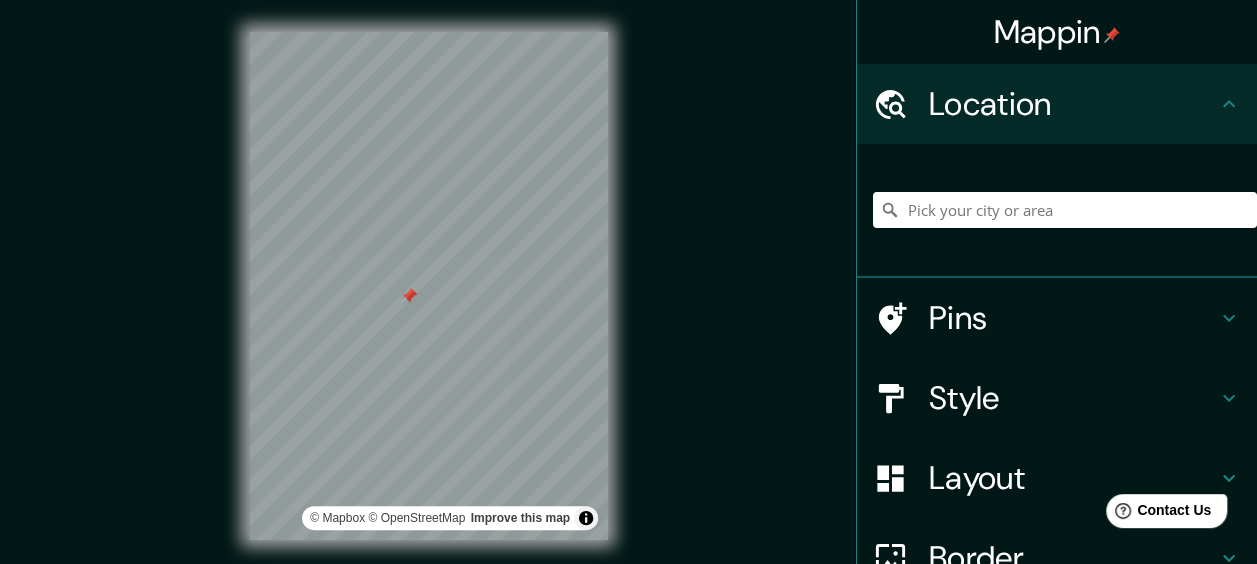 click at bounding box center (409, 296) 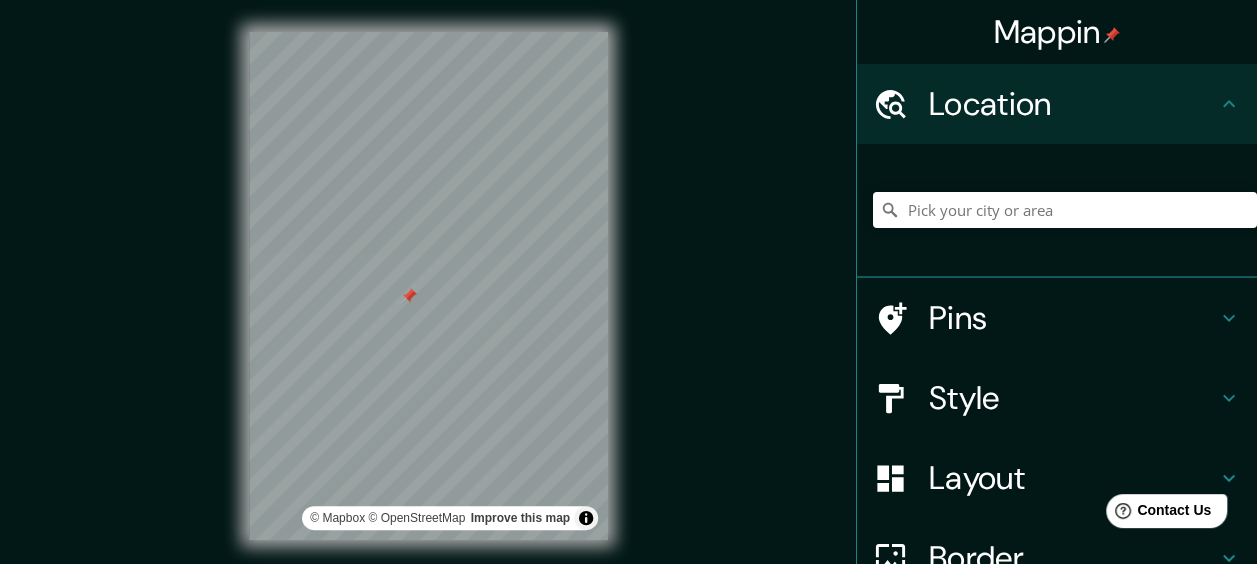click at bounding box center (409, 296) 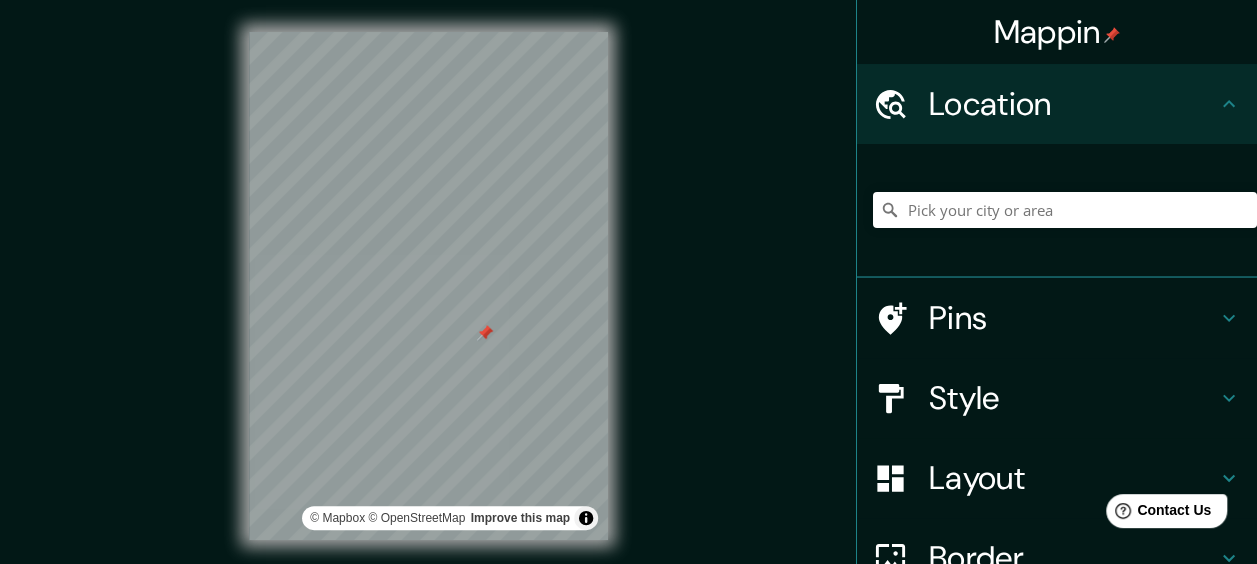 click on "© Mapbox   © OpenStreetMap   Improve this map" at bounding box center (428, 286) 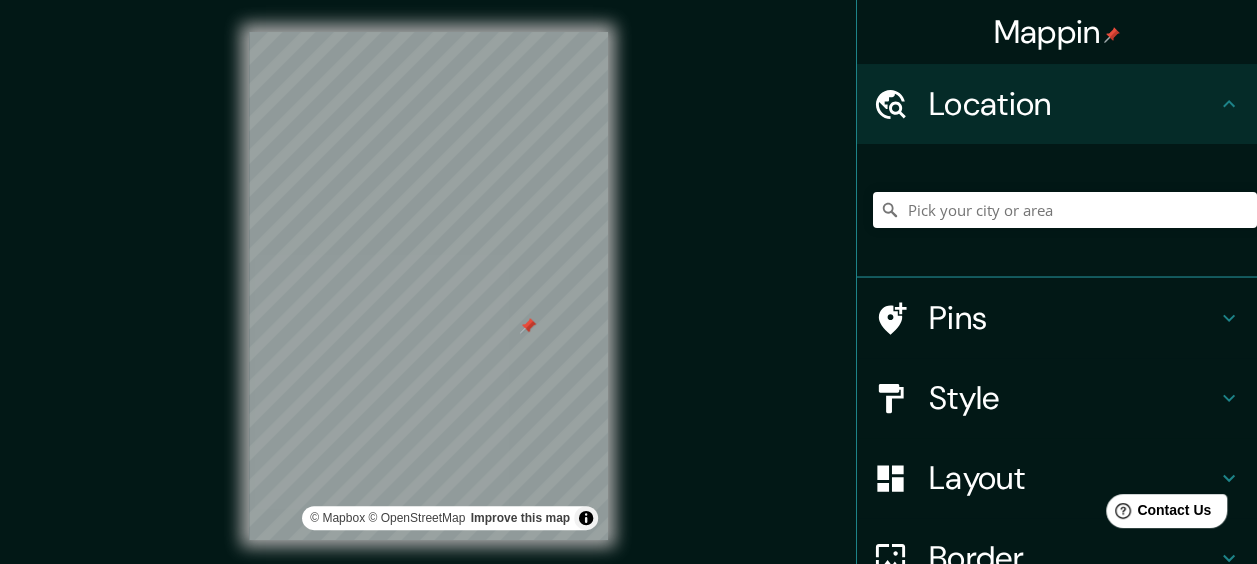 drag, startPoint x: 487, startPoint y: 333, endPoint x: 540, endPoint y: 327, distance: 53.338543 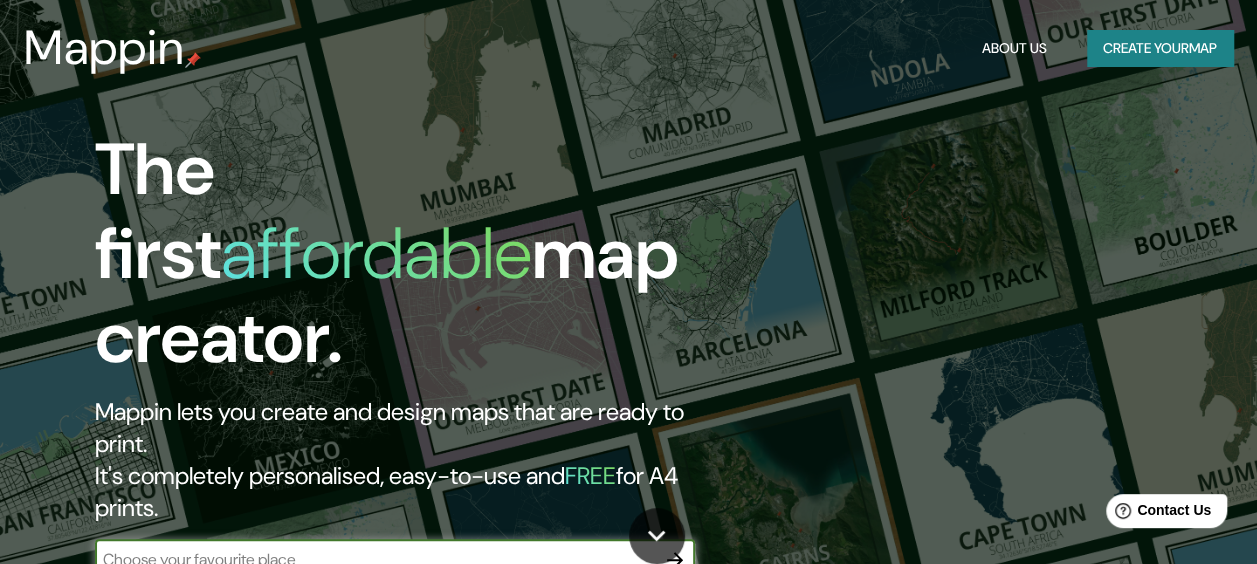 scroll, scrollTop: 0, scrollLeft: 0, axis: both 